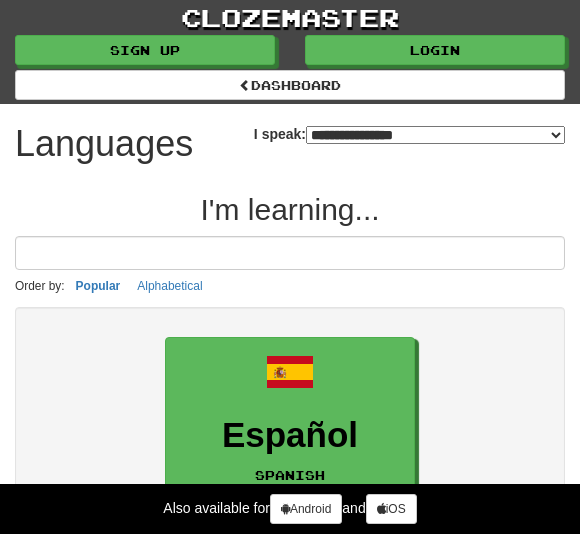 select on "*******" 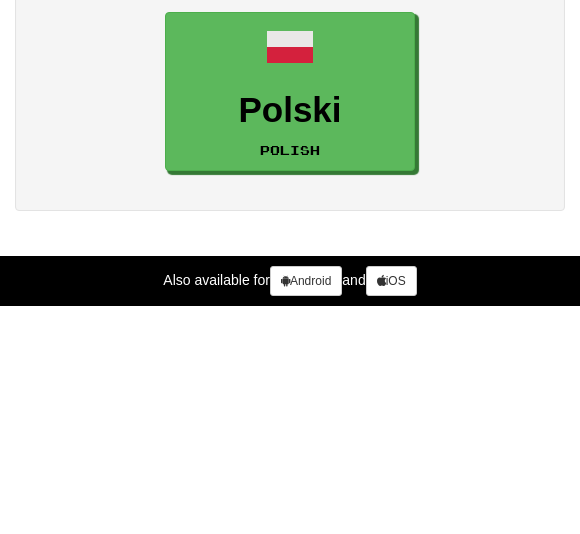 scroll, scrollTop: 97, scrollLeft: 0, axis: vertical 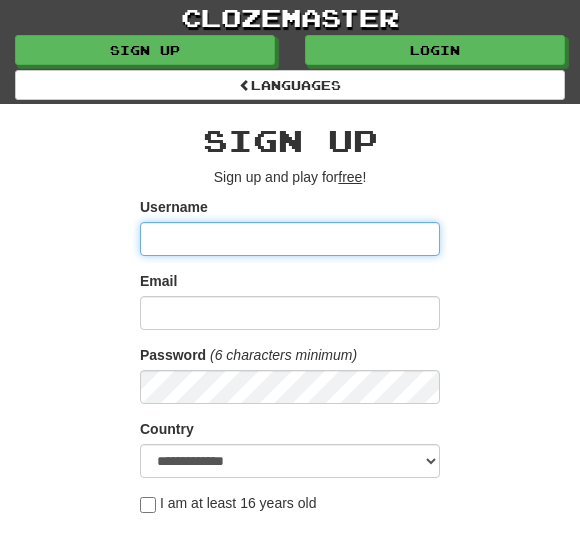 click on "Username" at bounding box center (290, 239) 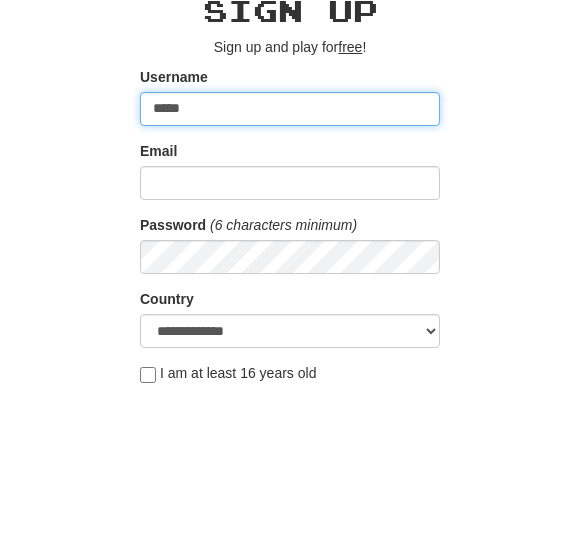 type on "*****" 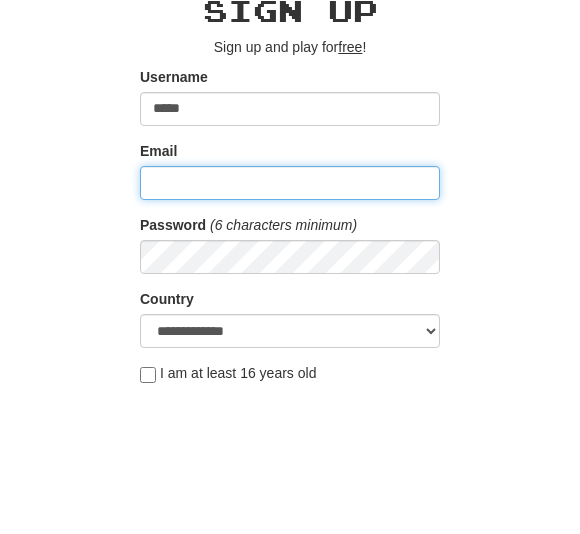 click on "Email" at bounding box center (290, 313) 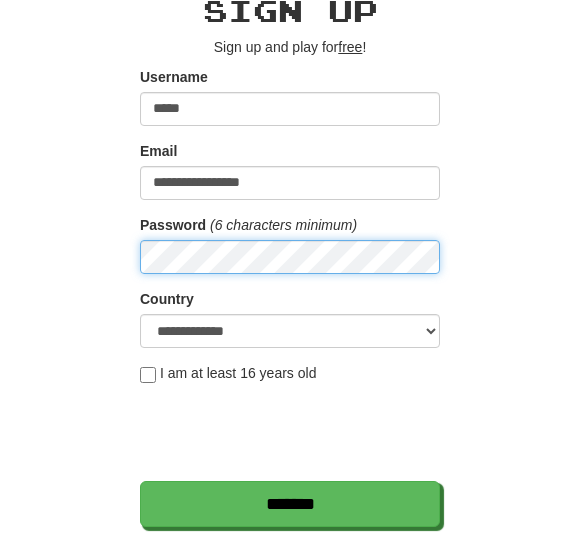 scroll, scrollTop: 129, scrollLeft: 0, axis: vertical 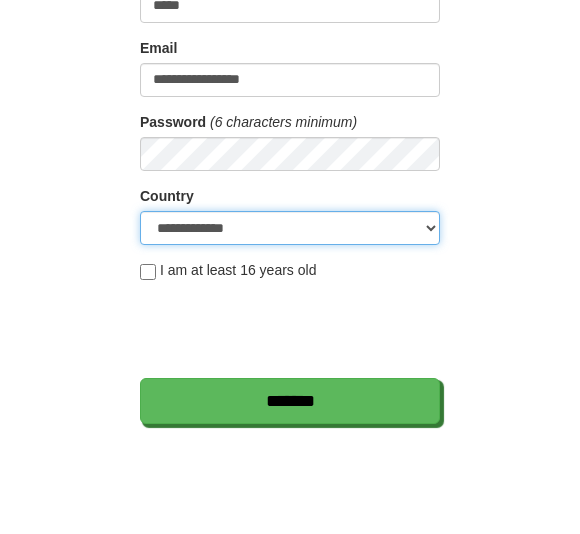 click on "**********" at bounding box center (290, 332) 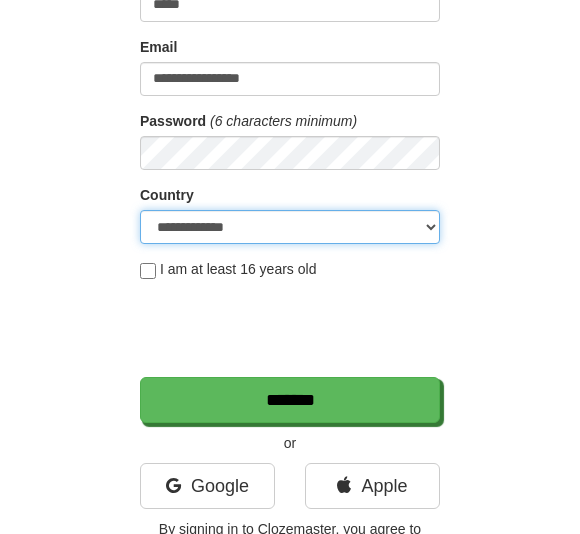 click on "**********" at bounding box center (290, 227) 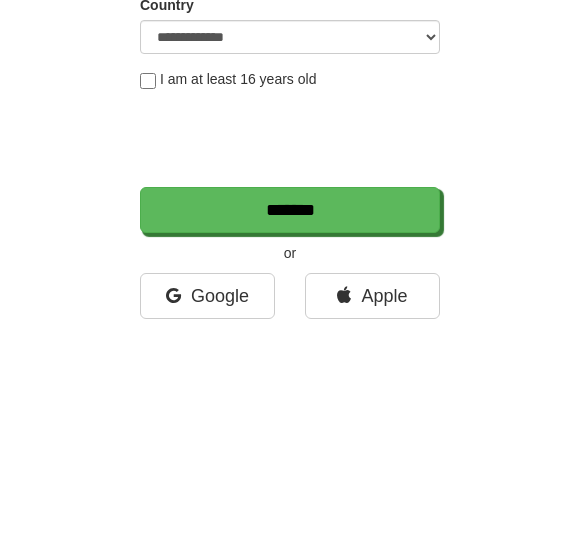 scroll, scrollTop: 267, scrollLeft: 0, axis: vertical 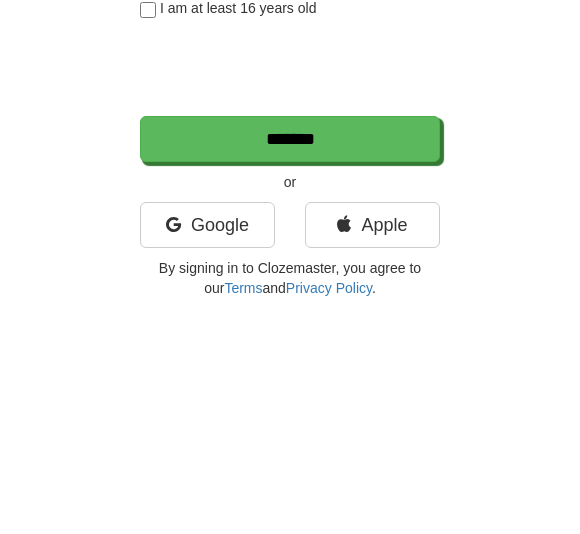 click on "*******" at bounding box center [290, 367] 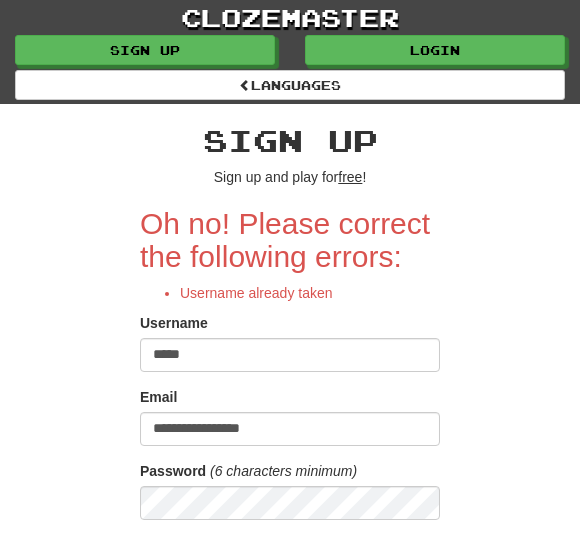 scroll, scrollTop: 0, scrollLeft: 0, axis: both 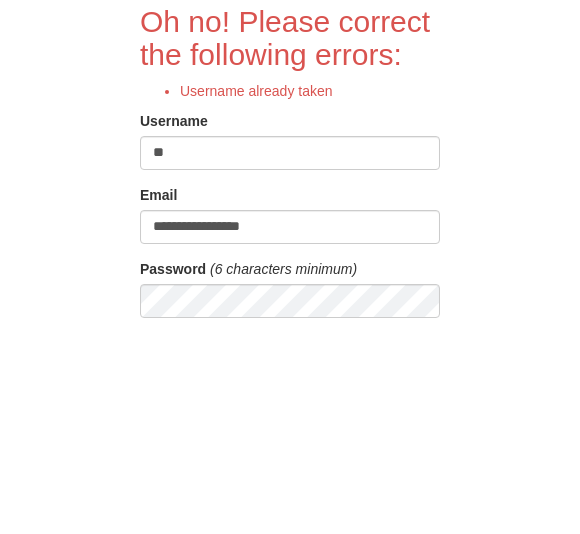 type on "*" 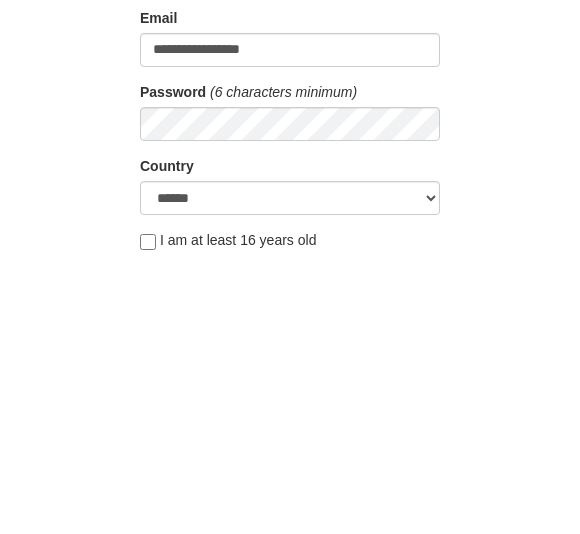 scroll, scrollTop: 152, scrollLeft: 0, axis: vertical 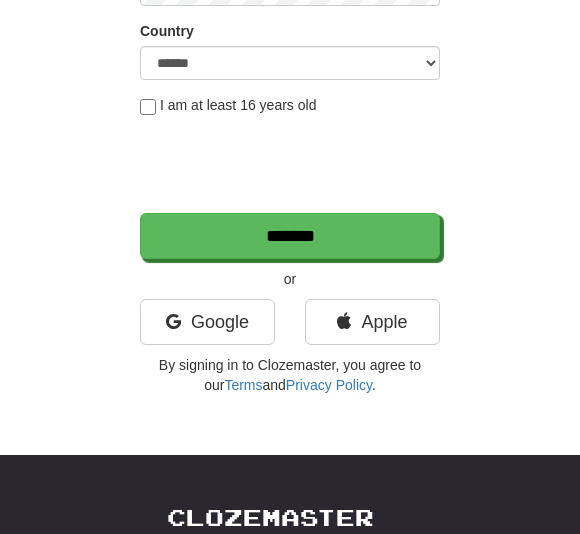 click on "*******" at bounding box center (290, 236) 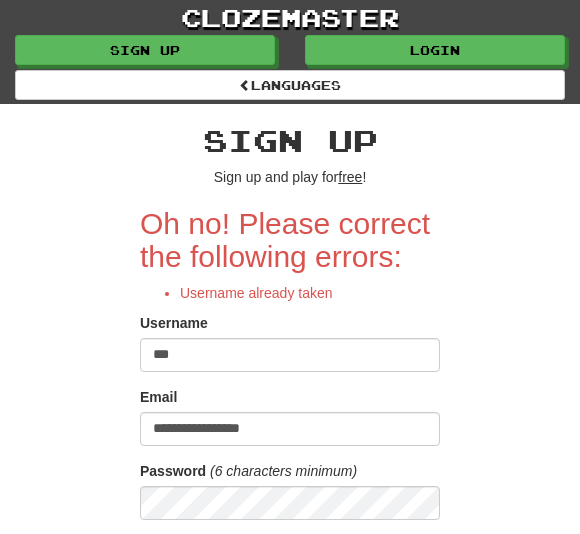 scroll, scrollTop: 0, scrollLeft: 0, axis: both 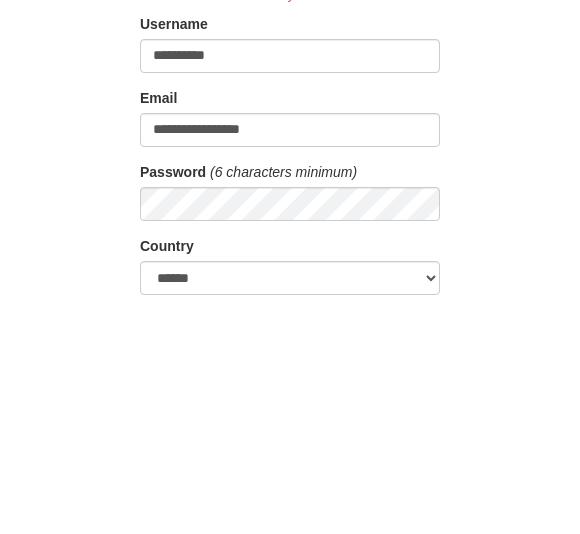 type on "**********" 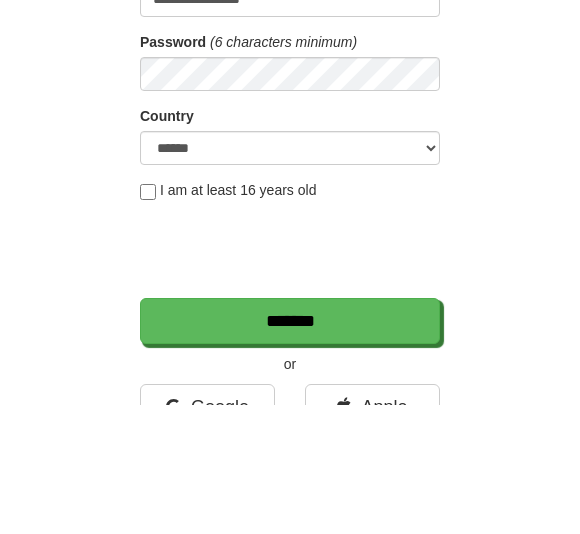 scroll, scrollTop: 429, scrollLeft: 0, axis: vertical 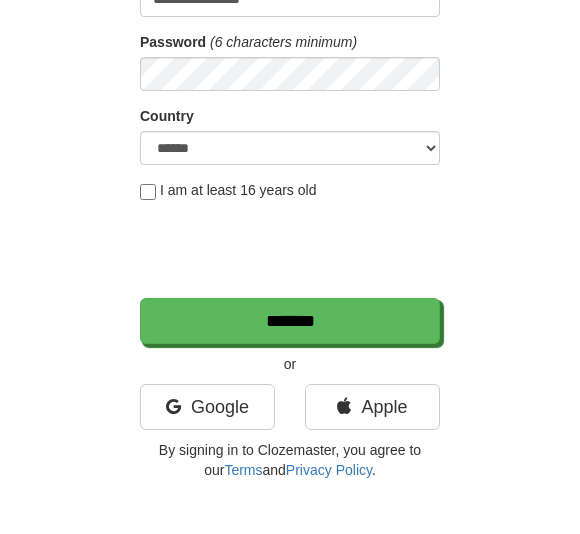 click on "*******" at bounding box center [290, 321] 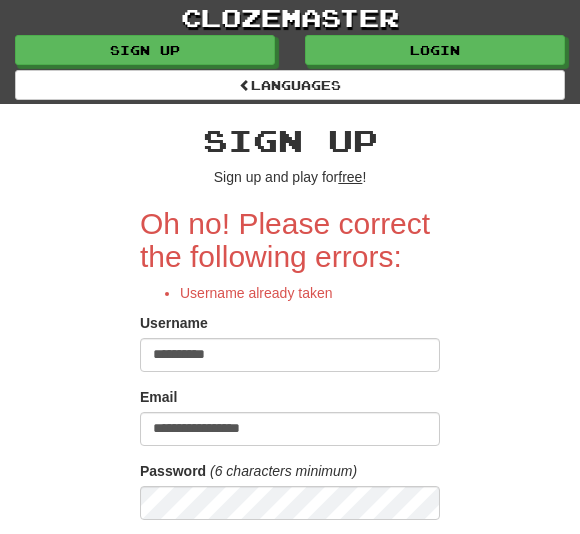 scroll, scrollTop: 0, scrollLeft: 0, axis: both 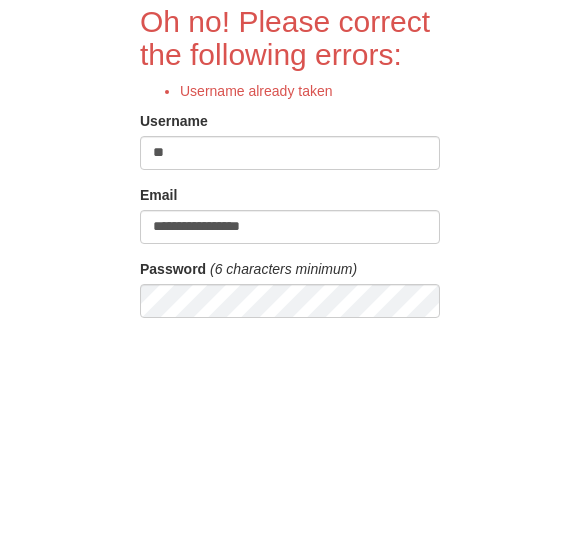type on "*" 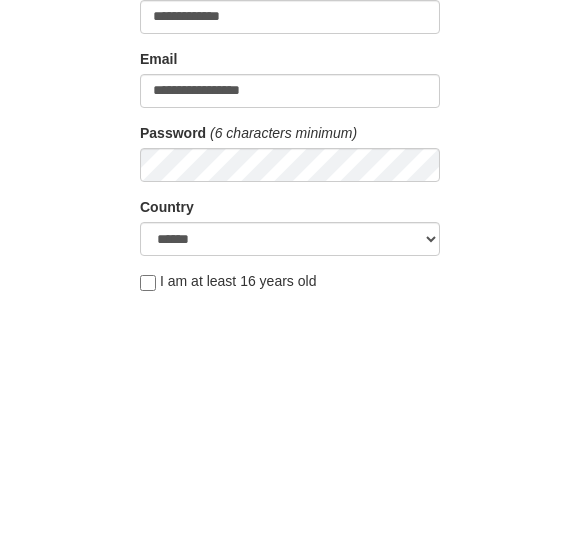type on "**********" 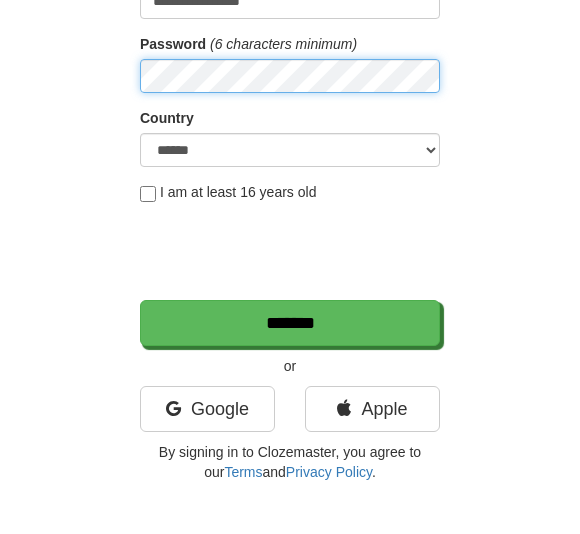 scroll, scrollTop: 427, scrollLeft: 0, axis: vertical 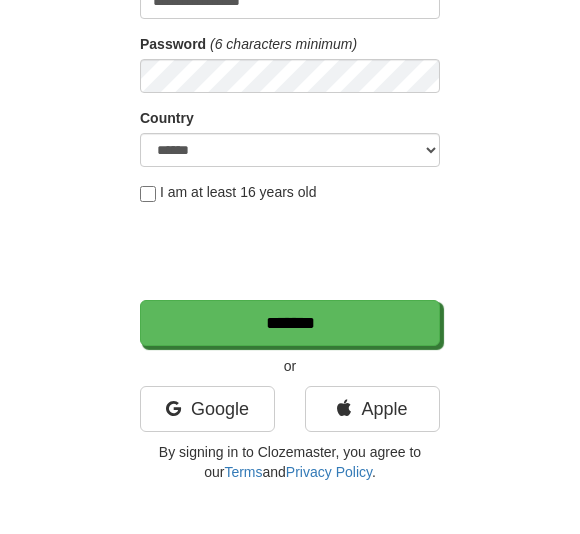 click on "*******" at bounding box center [290, 323] 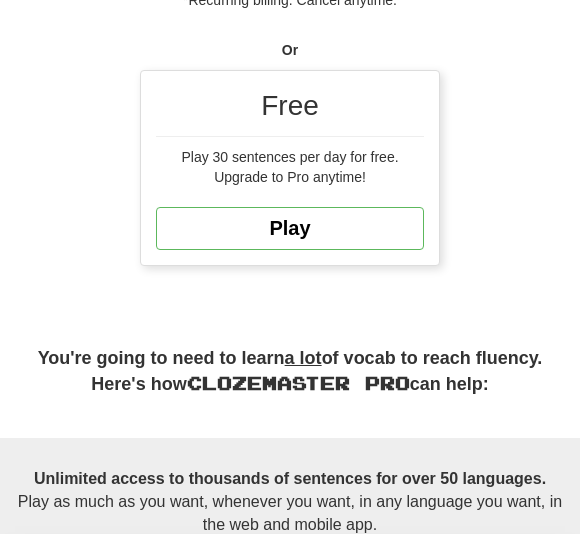 scroll, scrollTop: 1241, scrollLeft: 0, axis: vertical 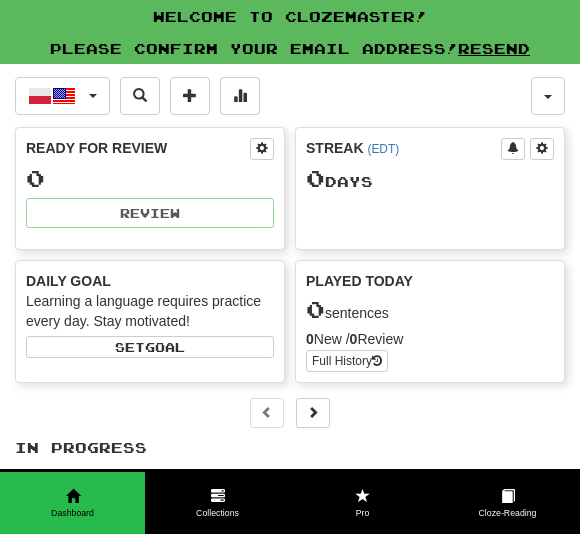 click on "Set  a daily  goal" at bounding box center [150, 347] 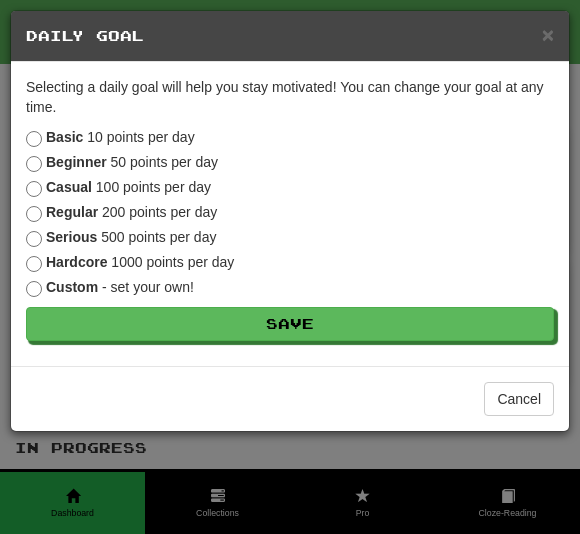 click on "Save" at bounding box center (290, 324) 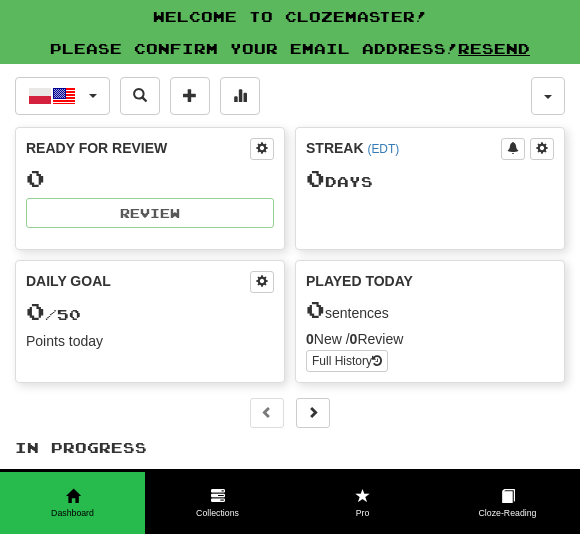 click at bounding box center (313, 413) 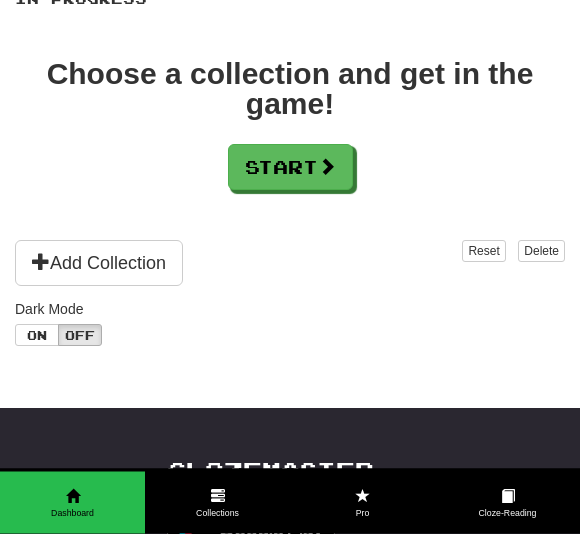 scroll, scrollTop: 425, scrollLeft: 0, axis: vertical 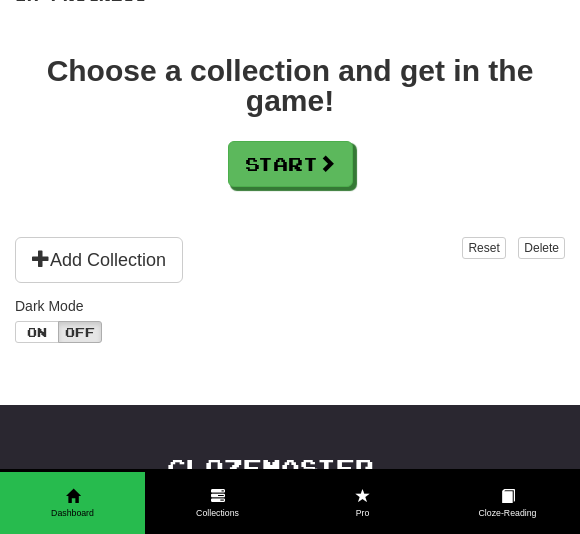 click on "Start" at bounding box center [290, 164] 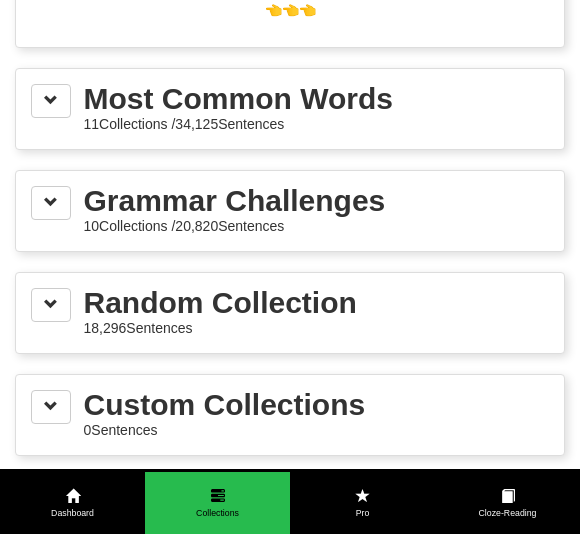 scroll, scrollTop: 511, scrollLeft: 0, axis: vertical 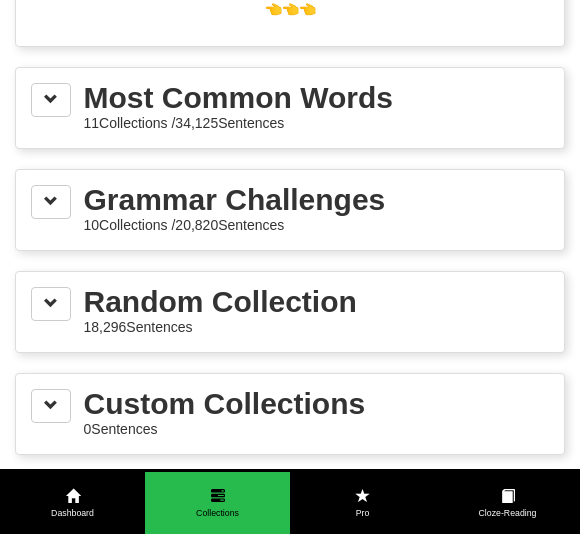 click at bounding box center (51, 100) 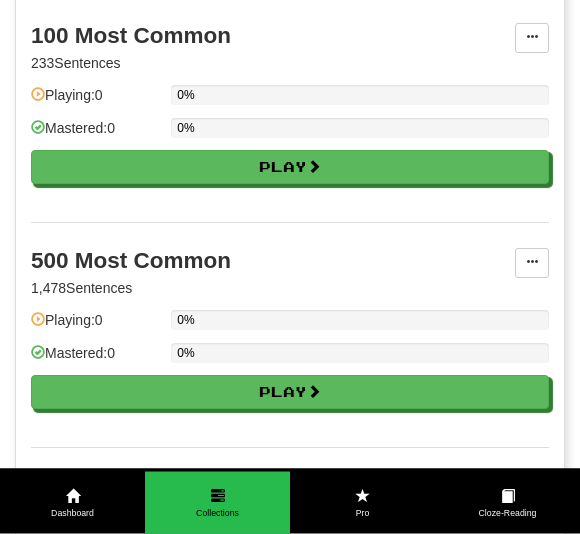 scroll, scrollTop: 659, scrollLeft: 0, axis: vertical 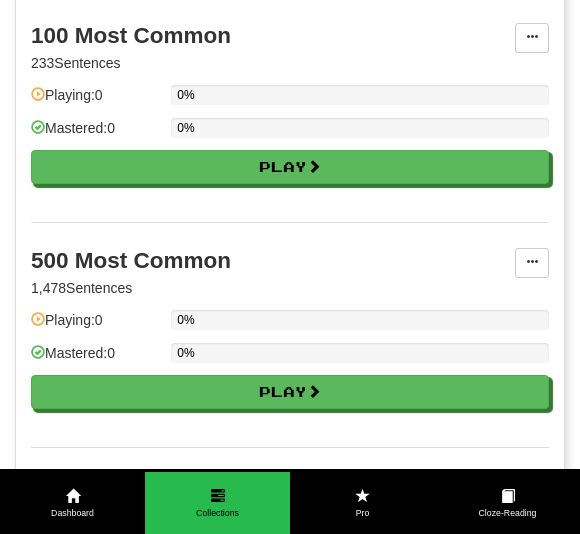 click on "Play" at bounding box center [290, 167] 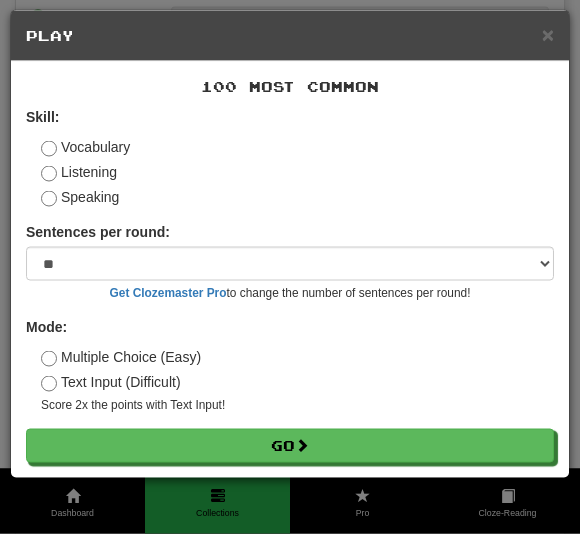 scroll, scrollTop: 772, scrollLeft: 0, axis: vertical 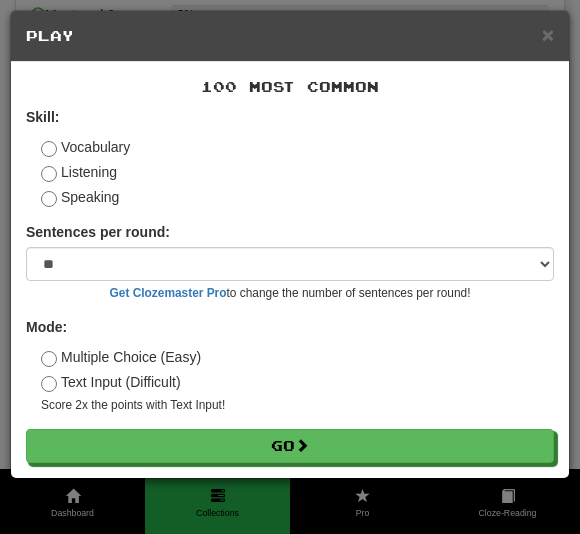 click on "Go" at bounding box center (290, 446) 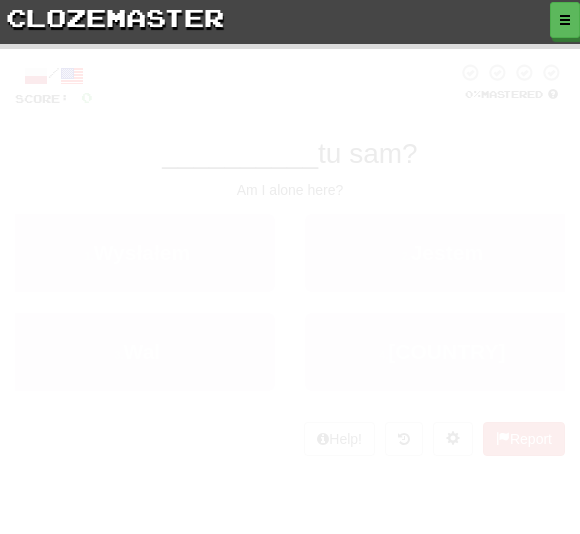scroll, scrollTop: 0, scrollLeft: 0, axis: both 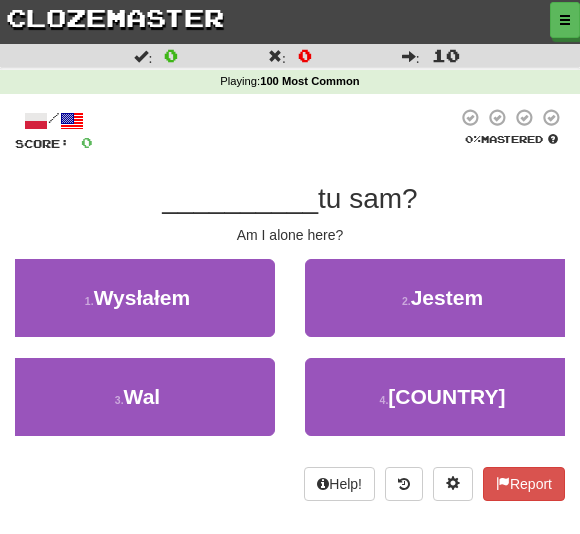 click on "2 . Jestem" at bounding box center (442, 298) 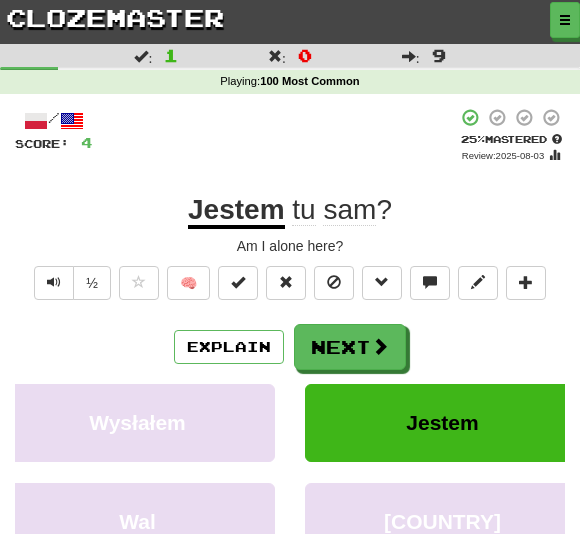 click on "Next" at bounding box center (350, 347) 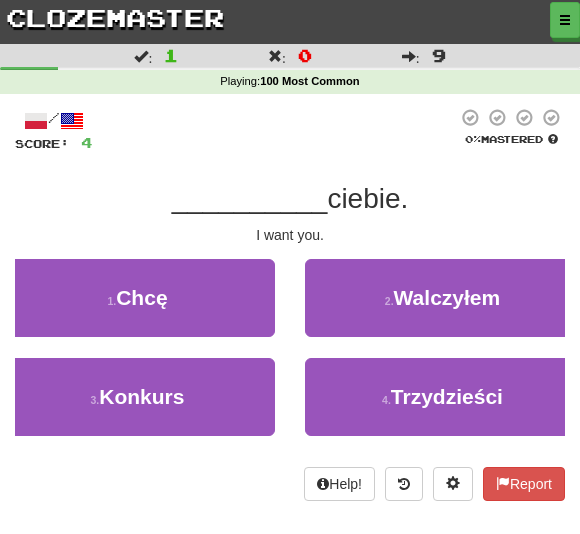 click on "2 . Walczyłem" at bounding box center (442, 298) 